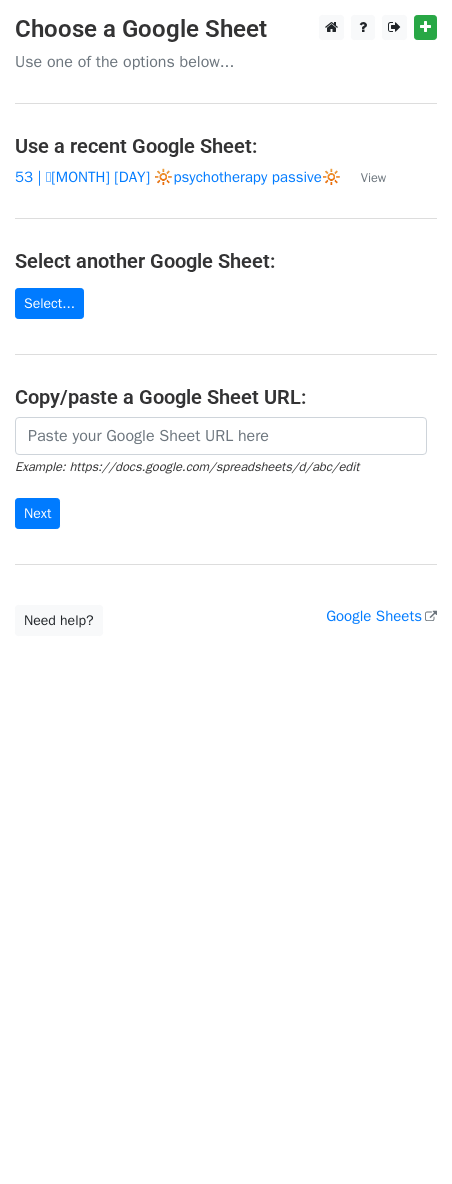 scroll, scrollTop: 0, scrollLeft: 0, axis: both 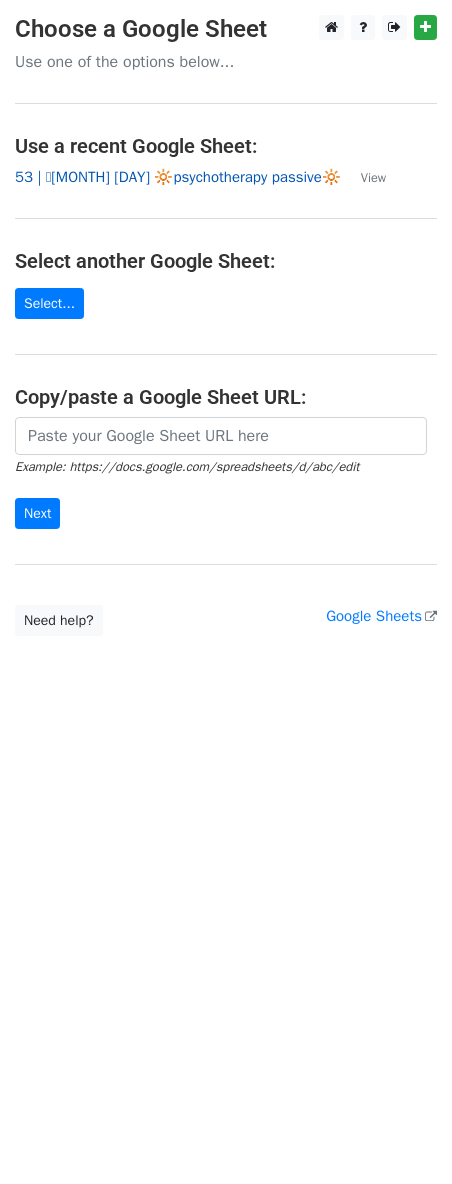 click on "53 | 🩵JULY 17 🔆psychotherapy passive🔆" at bounding box center [178, 177] 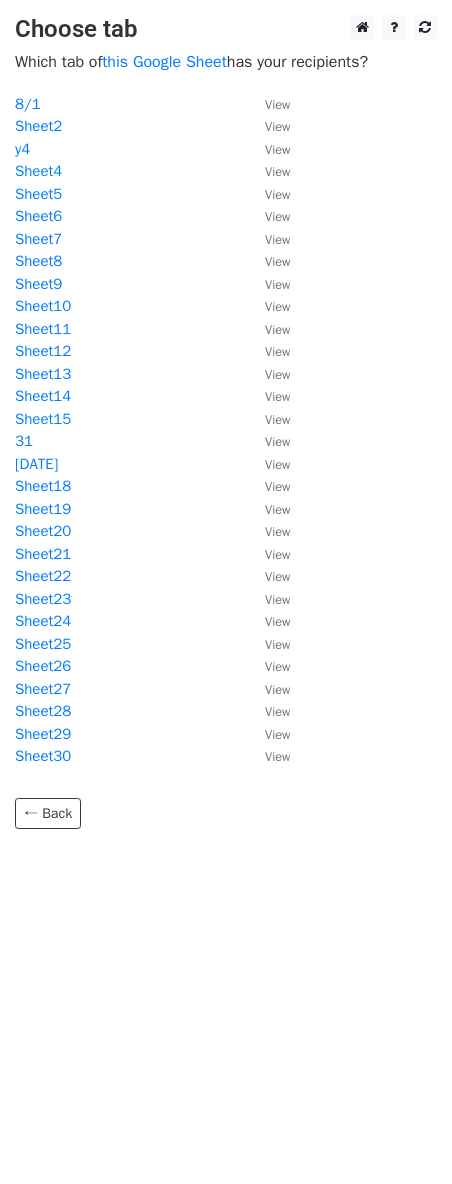scroll, scrollTop: 0, scrollLeft: 0, axis: both 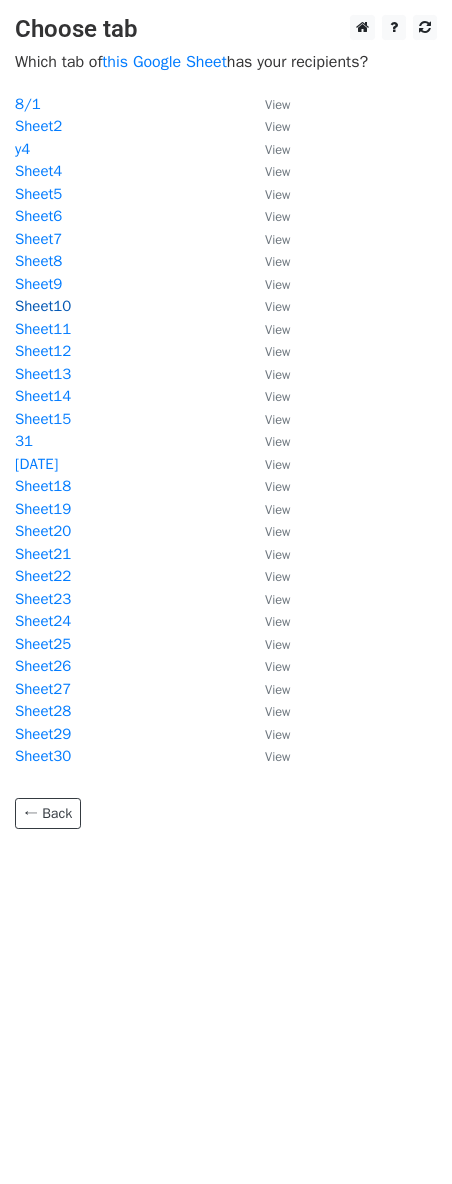 click on "Sheet10" at bounding box center (43, 306) 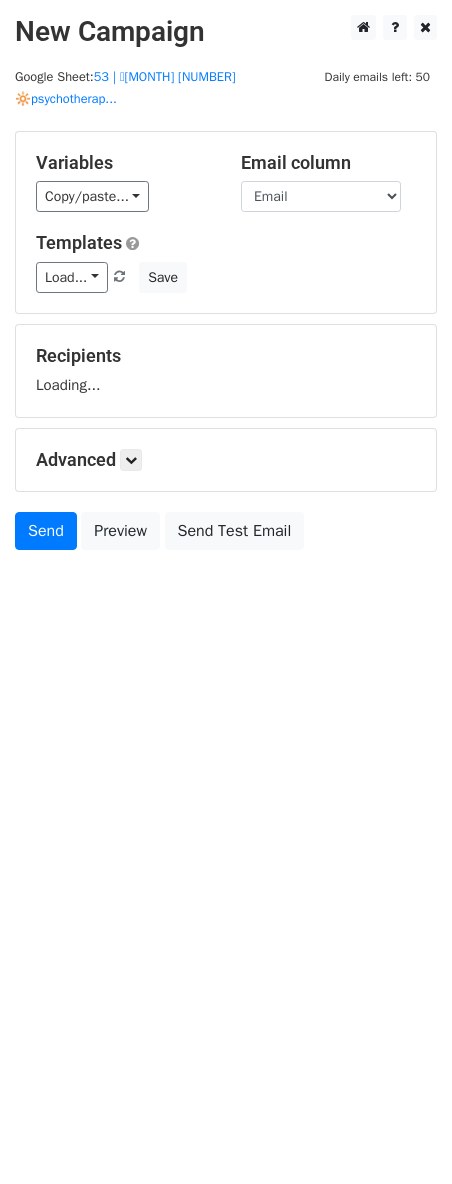 scroll, scrollTop: 0, scrollLeft: 0, axis: both 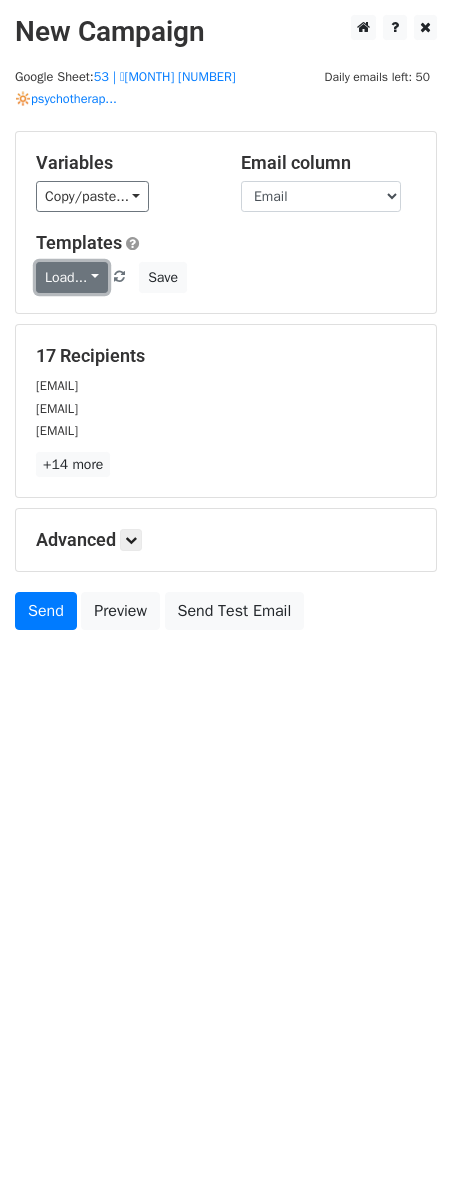 click on "Load..." at bounding box center [72, 277] 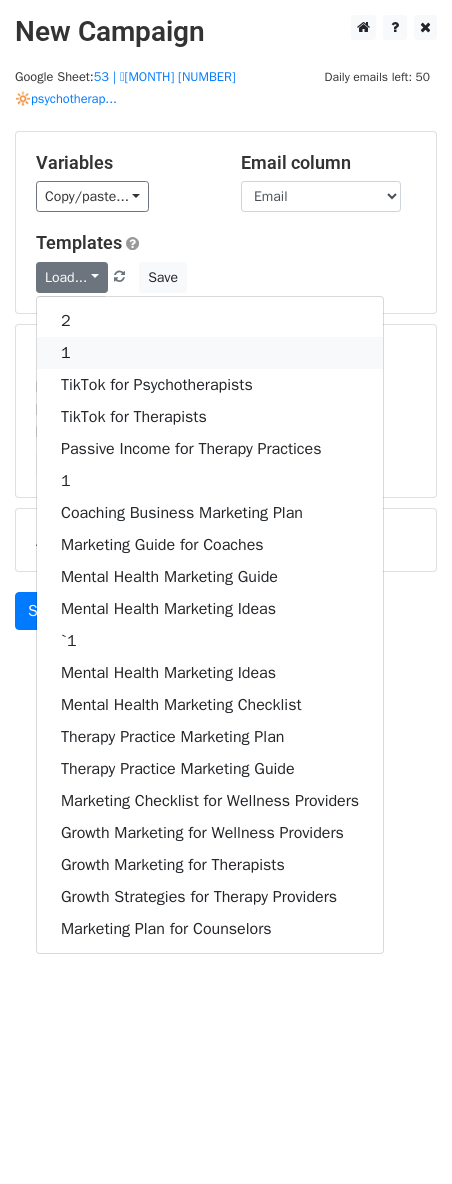 click on "1" at bounding box center [210, 353] 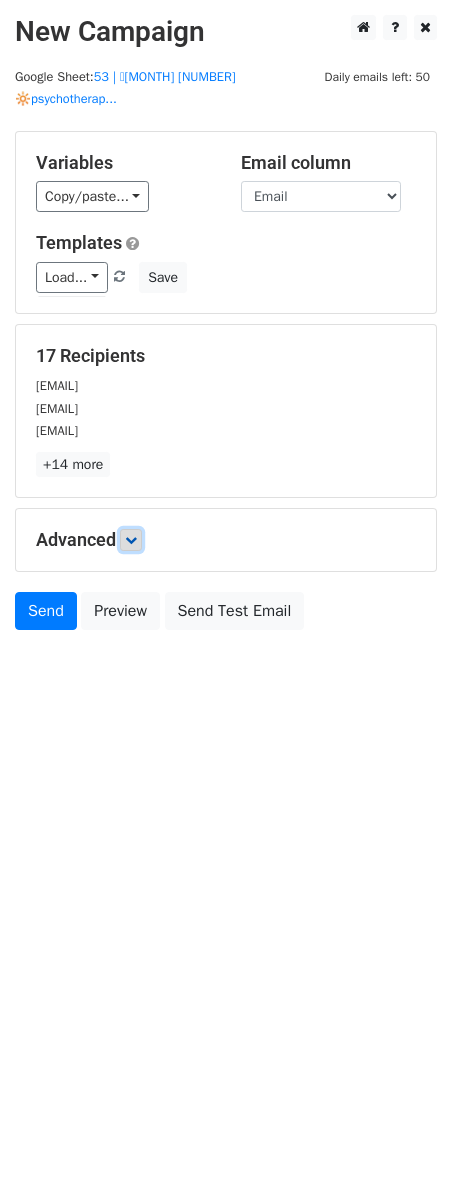 click at bounding box center (131, 540) 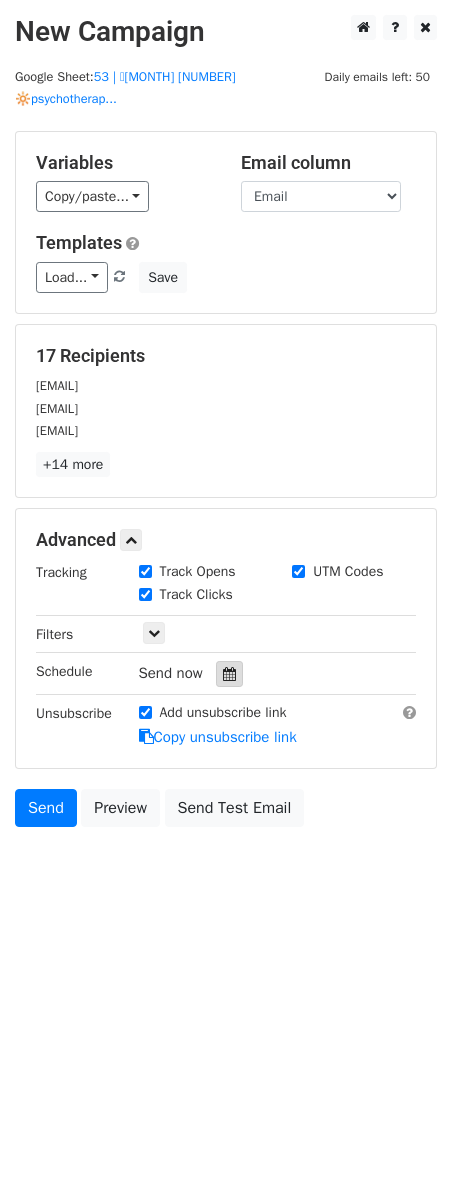click at bounding box center [229, 674] 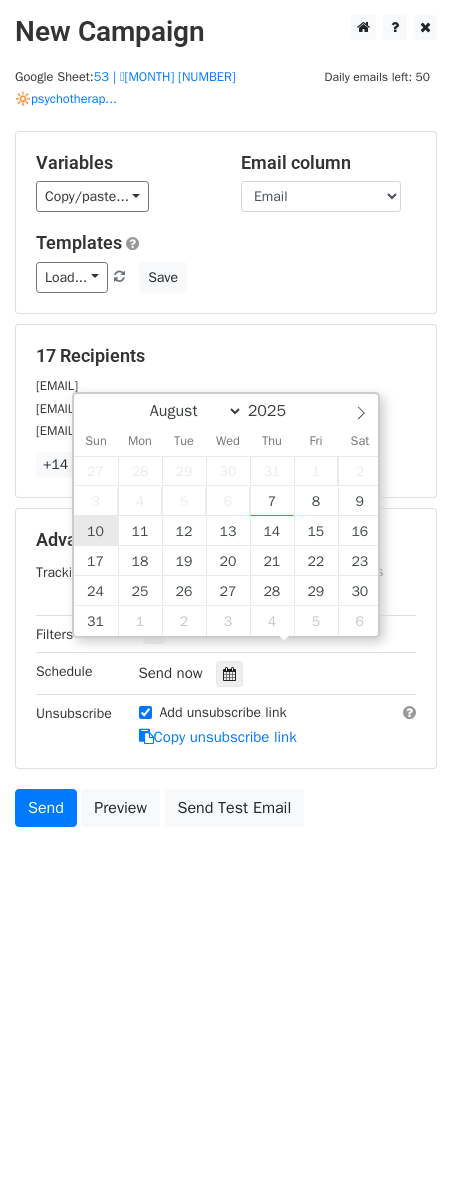 type on "2025-08-10 12:00" 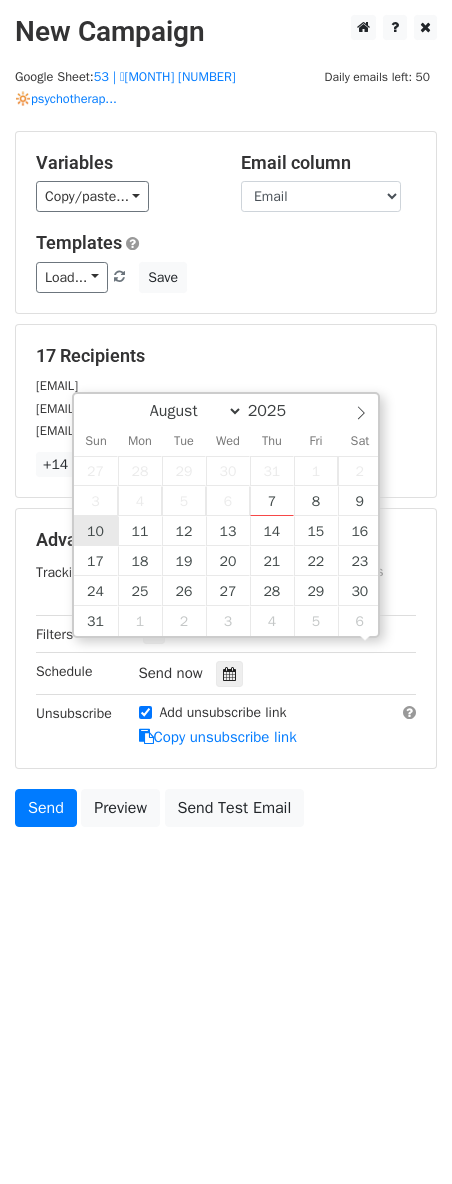 scroll, scrollTop: 1, scrollLeft: 0, axis: vertical 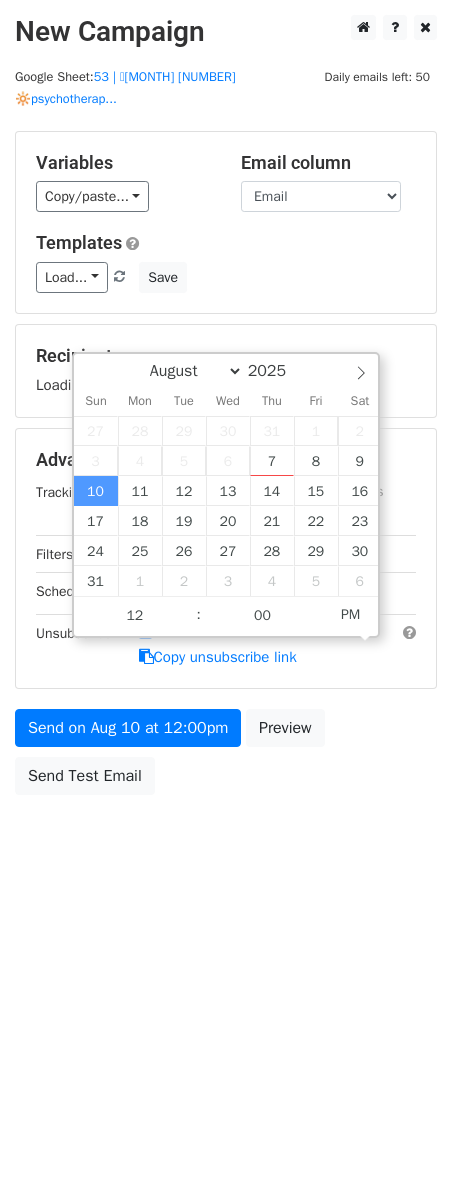 click on "Send on Aug 10 at 12:00pm
Preview
Send Test Email" at bounding box center (226, 757) 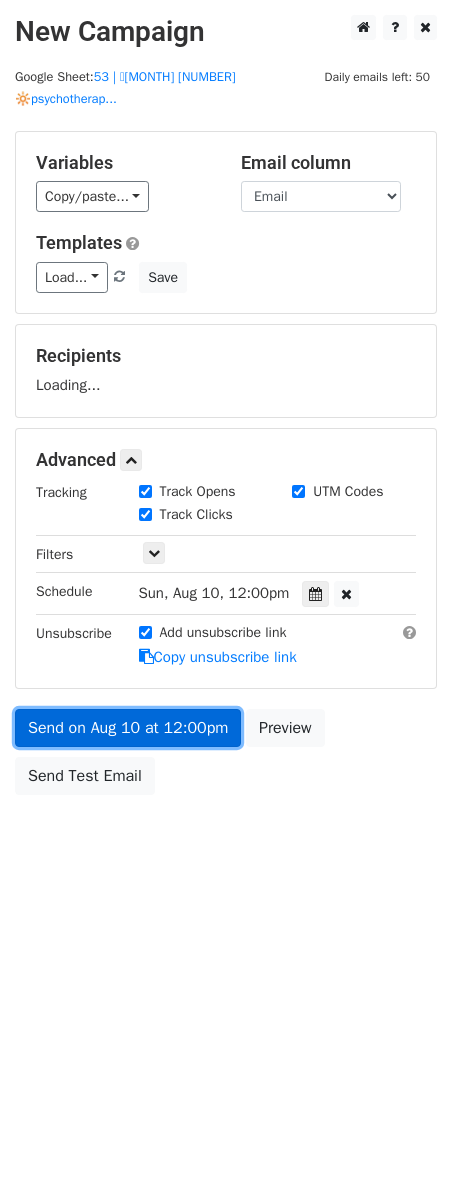 click on "Send on Aug 10 at 12:00pm" at bounding box center (128, 728) 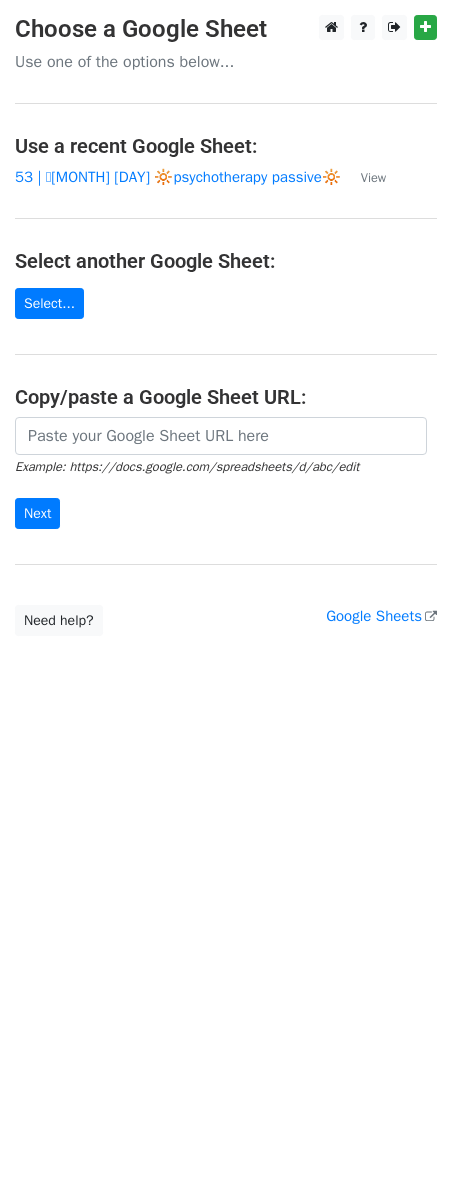 scroll, scrollTop: 0, scrollLeft: 0, axis: both 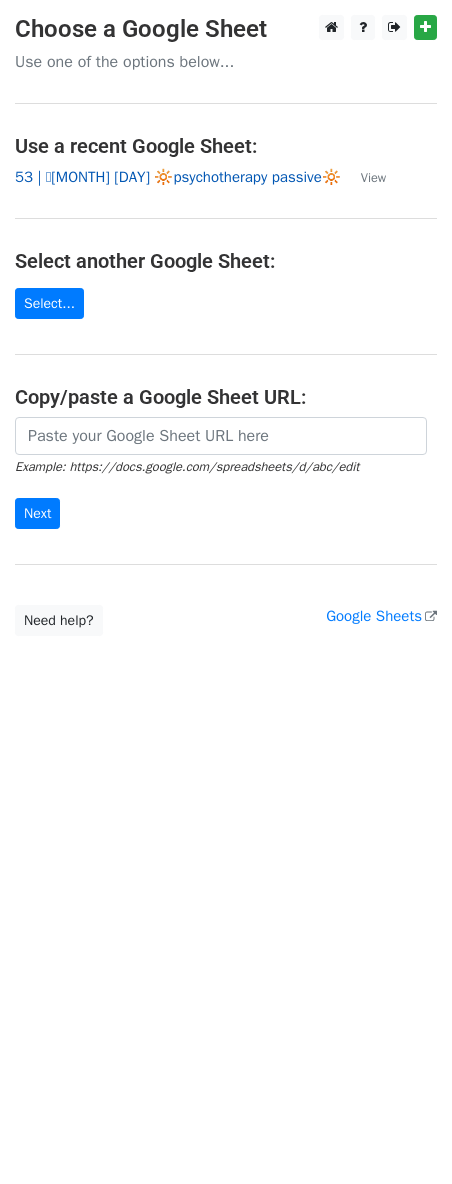 click on "53 | 🩵JULY 17 🔆psychotherapy passive🔆" at bounding box center [178, 177] 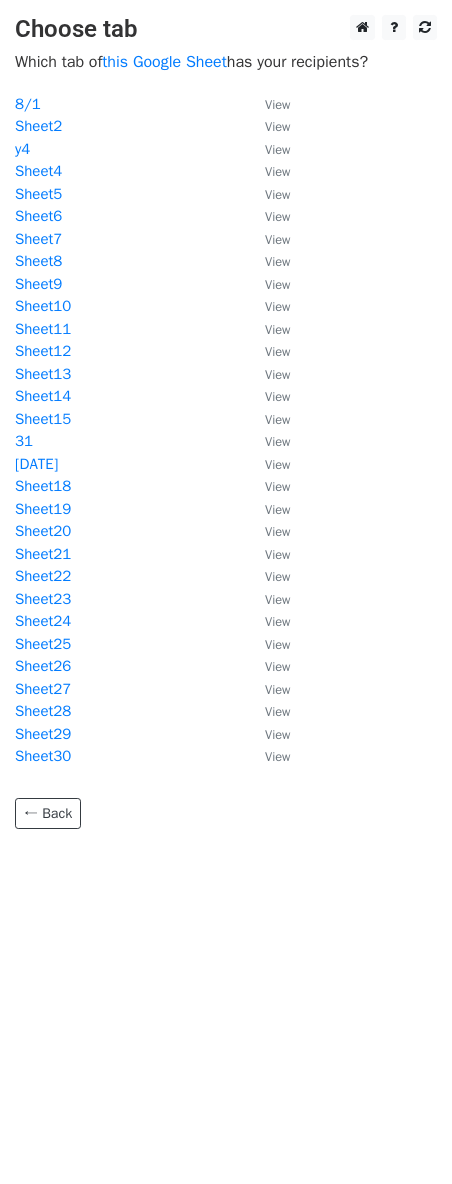 scroll, scrollTop: 0, scrollLeft: 0, axis: both 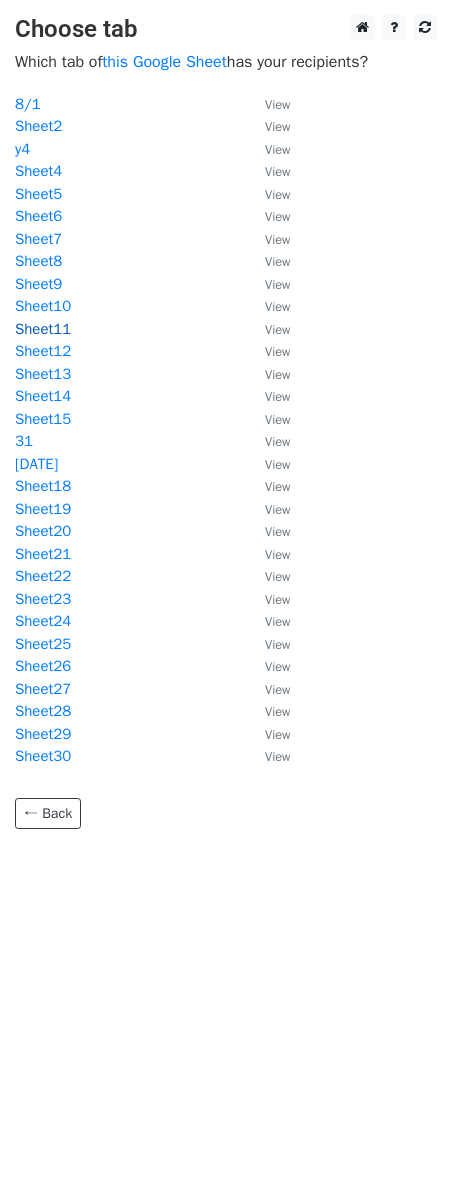 click on "Sheet11" at bounding box center [43, 329] 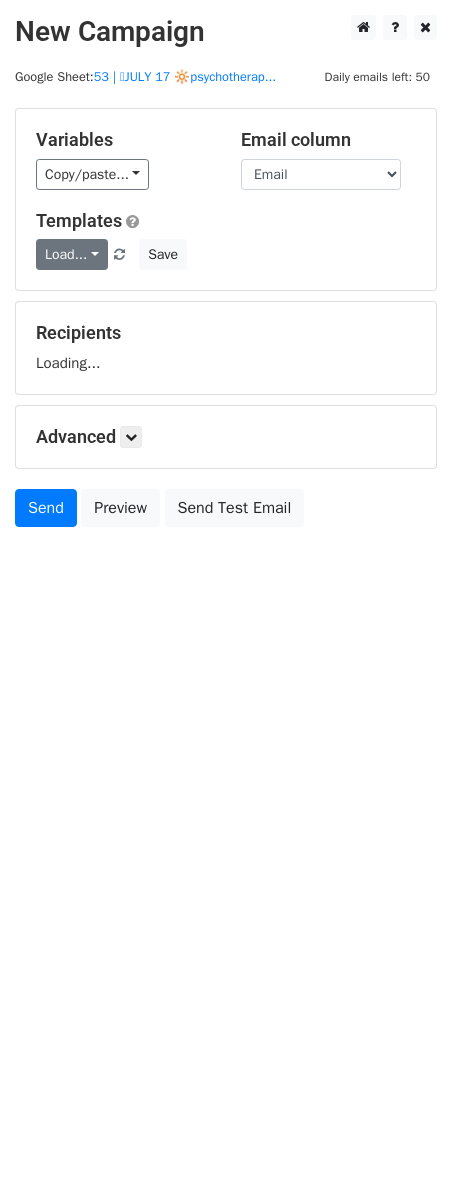 scroll, scrollTop: 0, scrollLeft: 0, axis: both 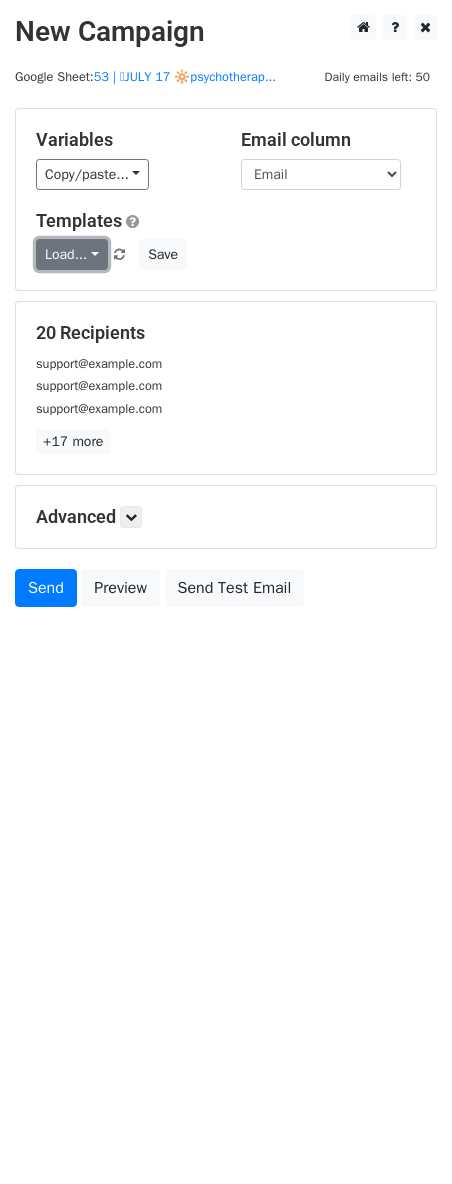 click on "Load..." at bounding box center (72, 254) 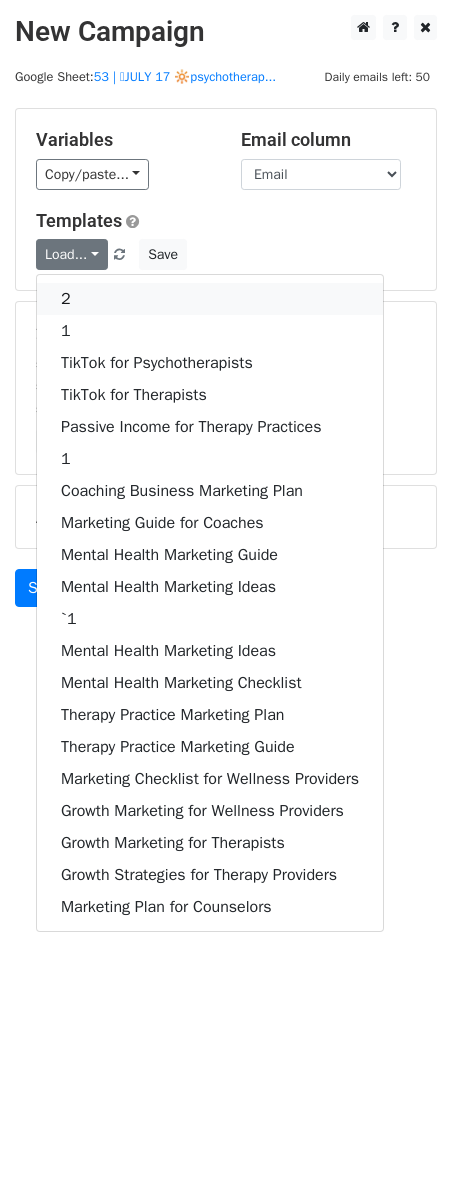 click on "2" at bounding box center (210, 299) 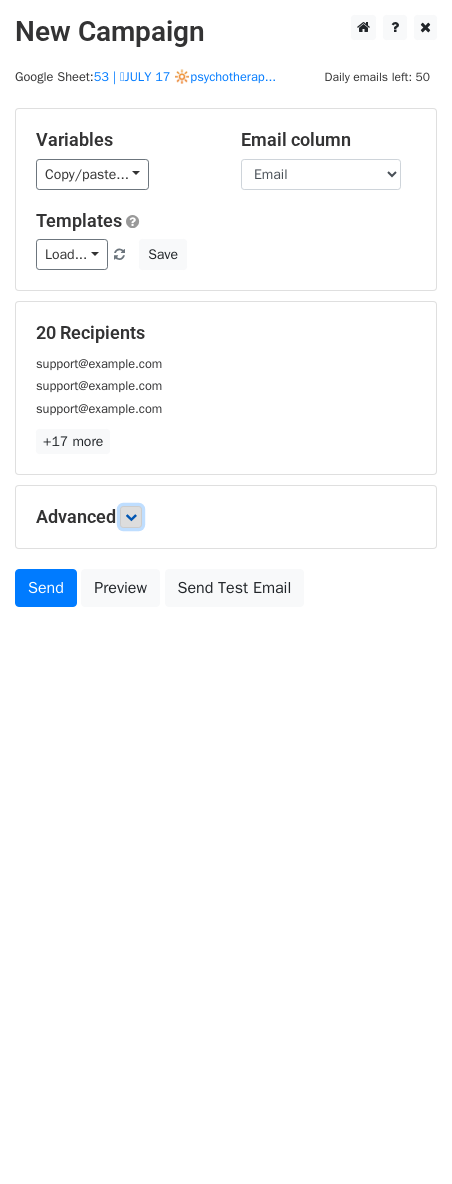 click at bounding box center (131, 517) 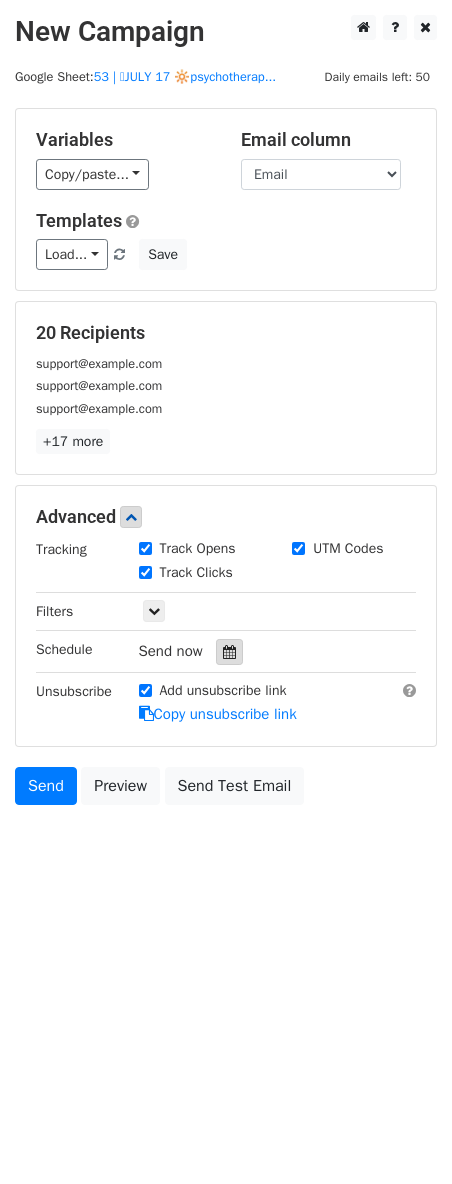 click at bounding box center (229, 652) 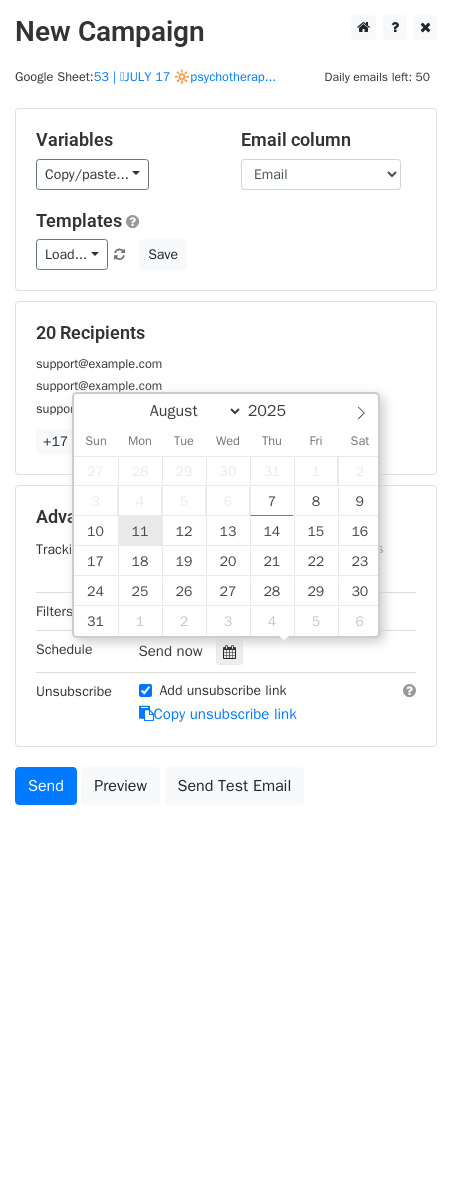 type on "2025-08-11 12:00" 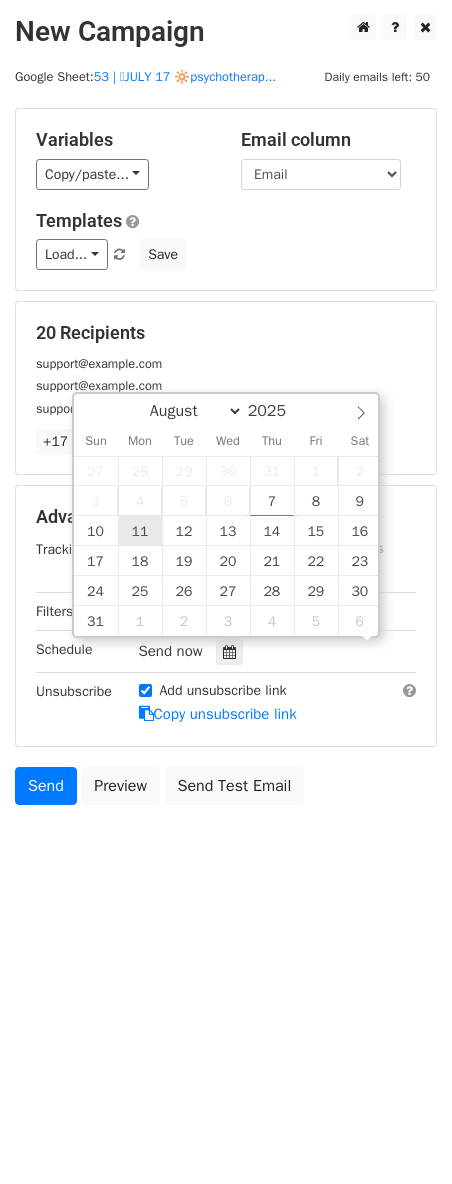 scroll, scrollTop: 1, scrollLeft: 0, axis: vertical 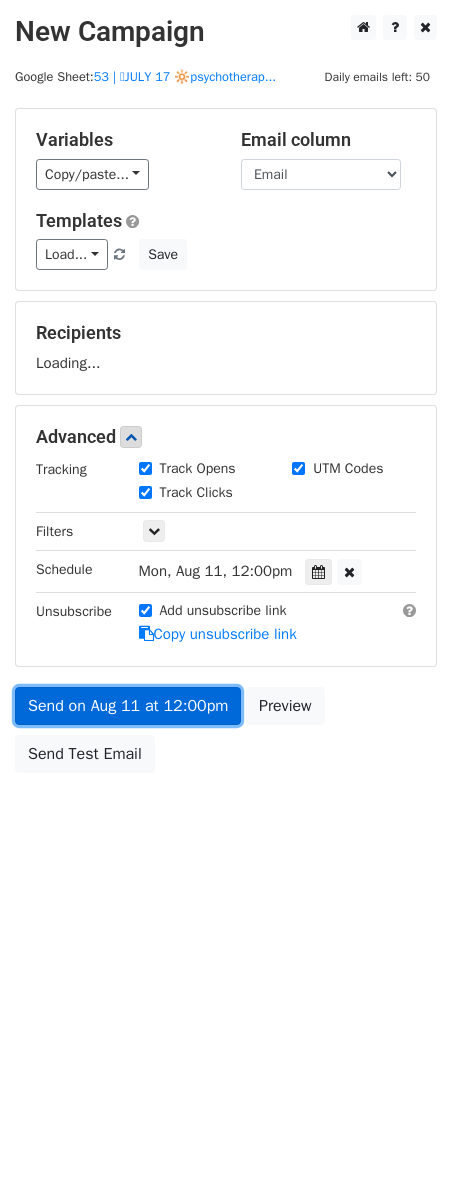 click on "Send on Aug 11 at 12:00pm" at bounding box center [128, 706] 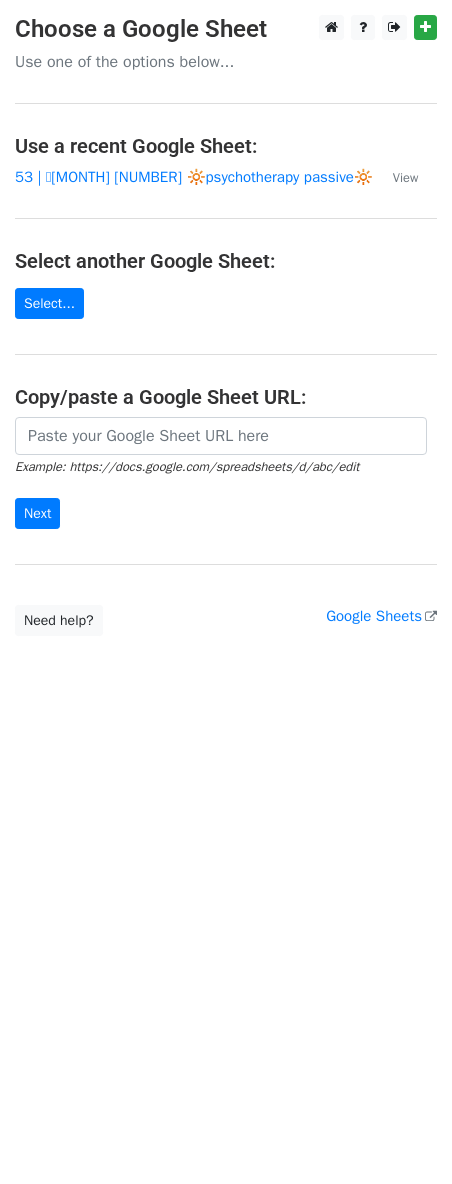 scroll, scrollTop: 0, scrollLeft: 0, axis: both 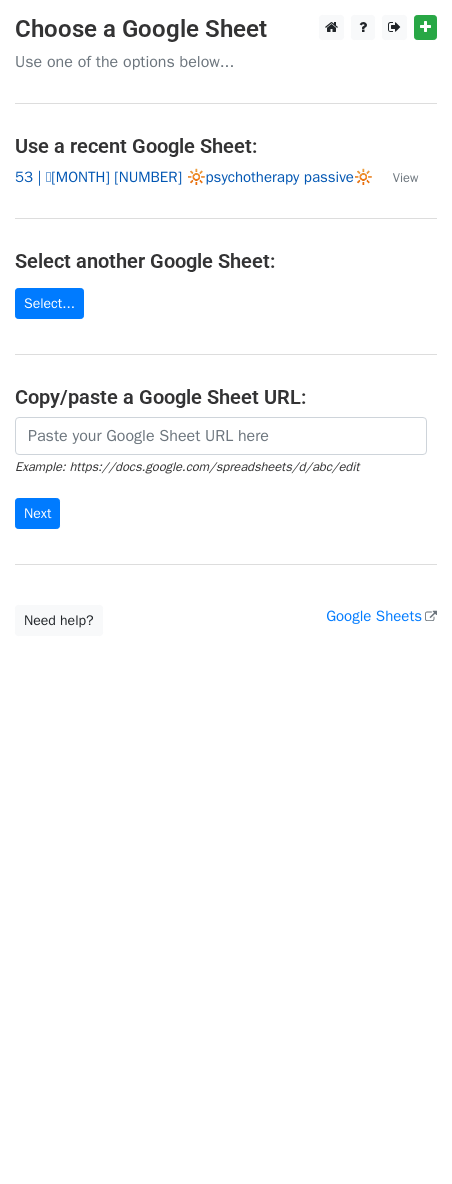 click on "53 | 🩵[MONTH] [NUMBER] 🔆psychotherapy passive🔆" at bounding box center (194, 177) 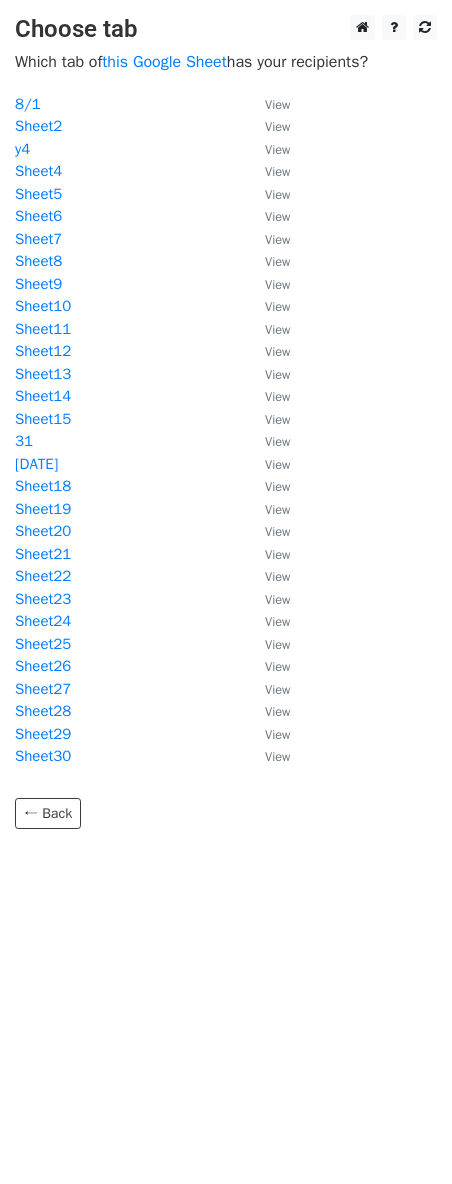 scroll, scrollTop: 0, scrollLeft: 0, axis: both 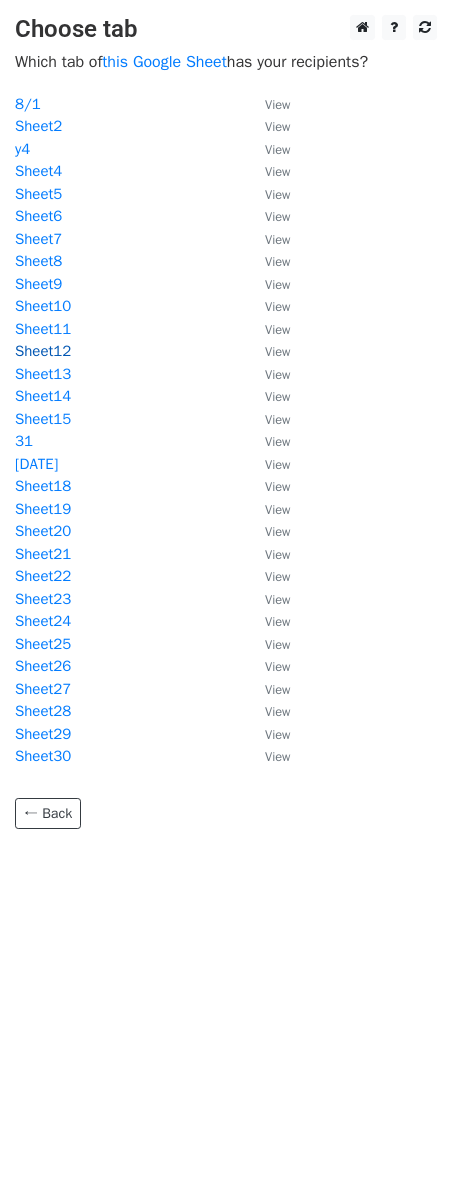 click on "Sheet12" at bounding box center (43, 351) 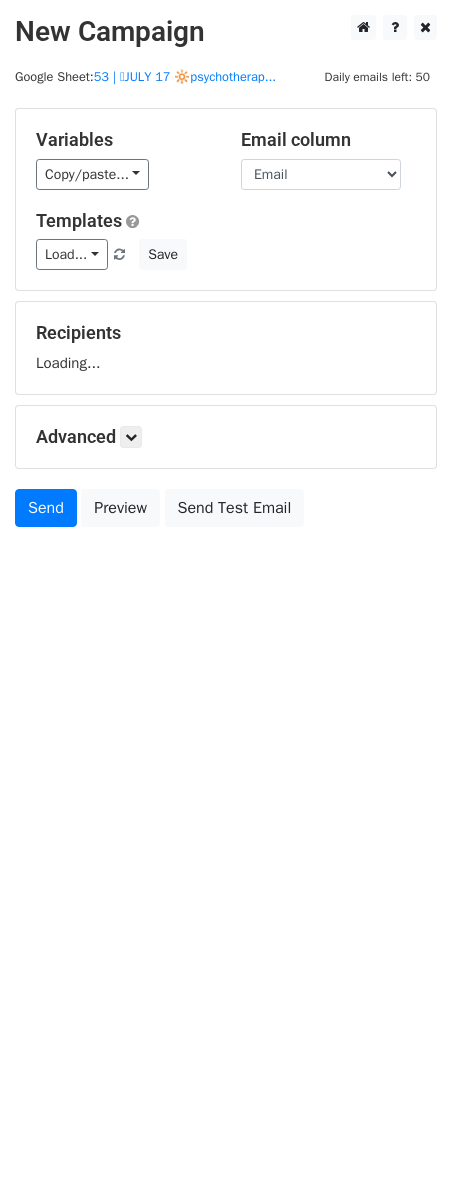 scroll, scrollTop: 0, scrollLeft: 0, axis: both 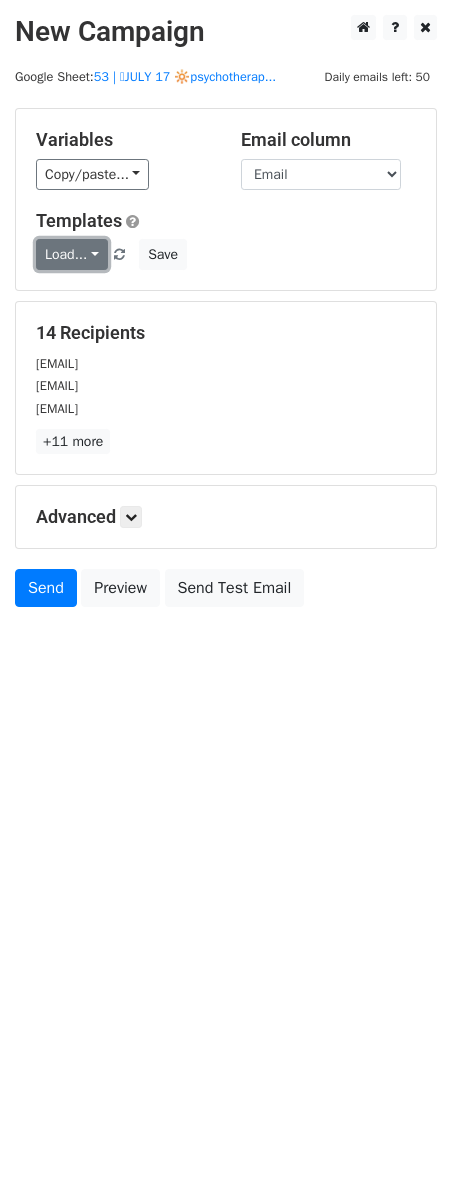 click on "Load..." at bounding box center [72, 254] 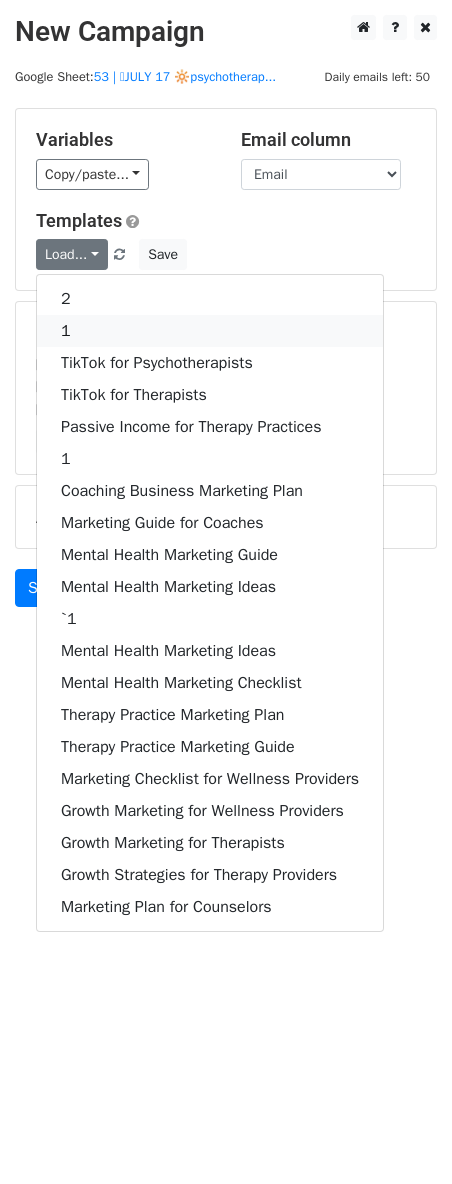click on "1" at bounding box center (210, 331) 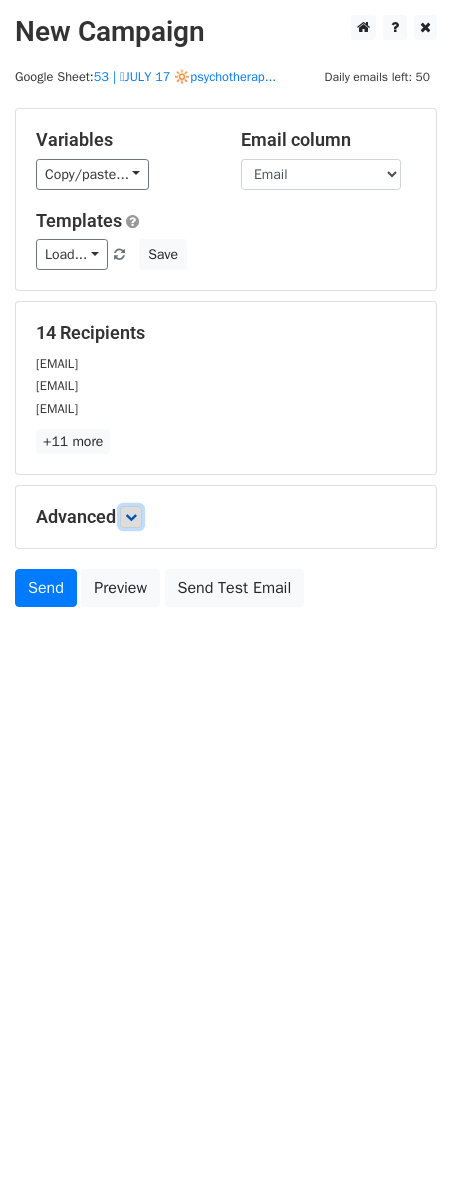click at bounding box center [131, 517] 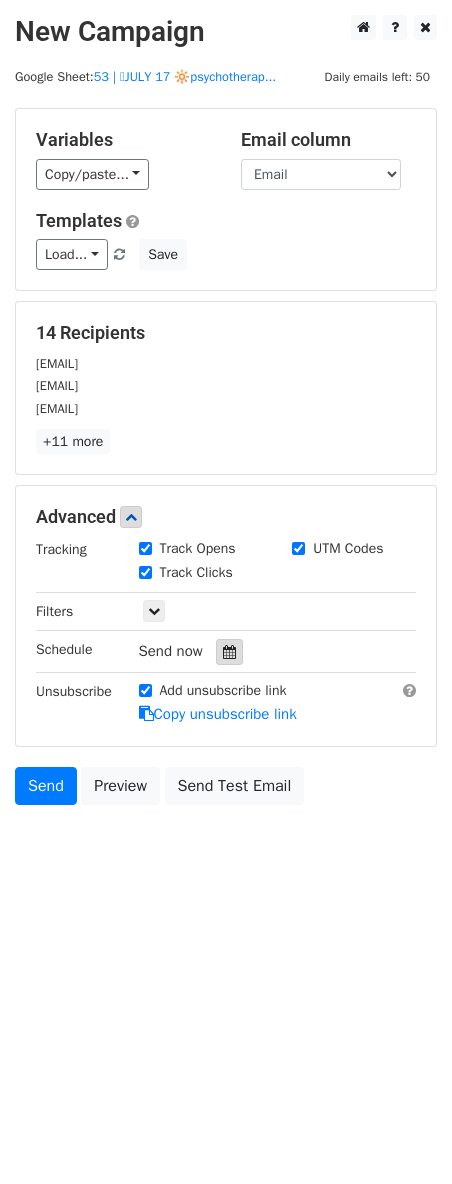 click at bounding box center [229, 652] 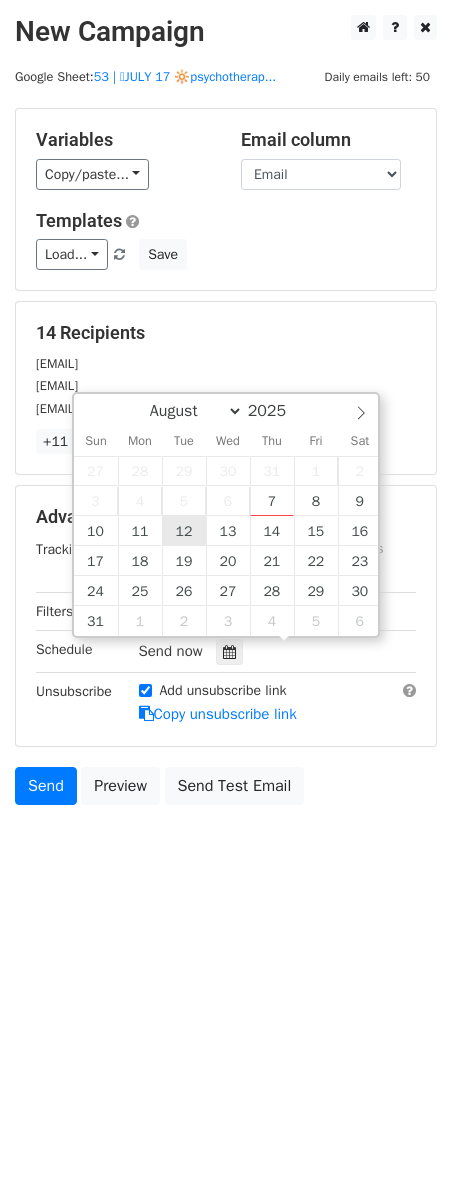 type on "2025-08-12 12:00" 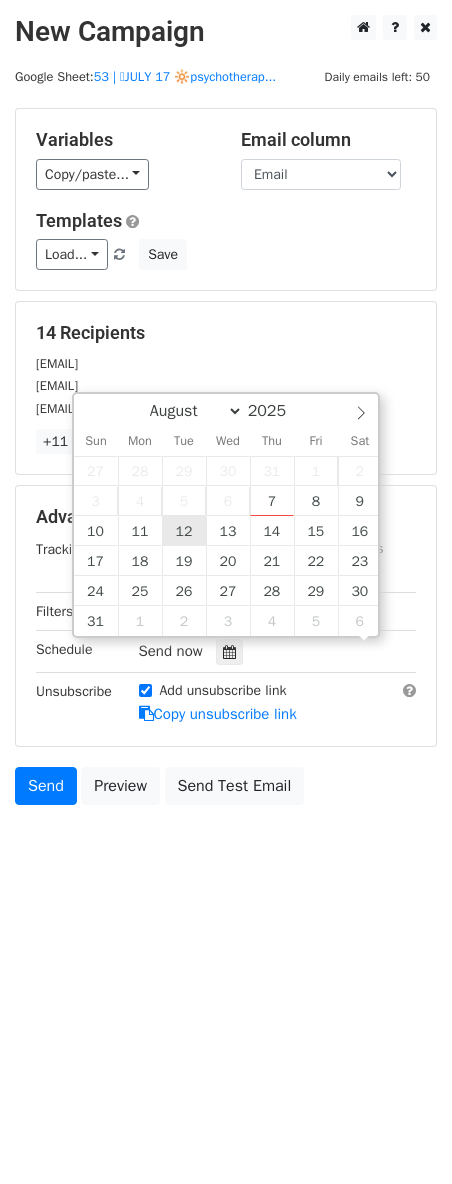 scroll, scrollTop: 1, scrollLeft: 0, axis: vertical 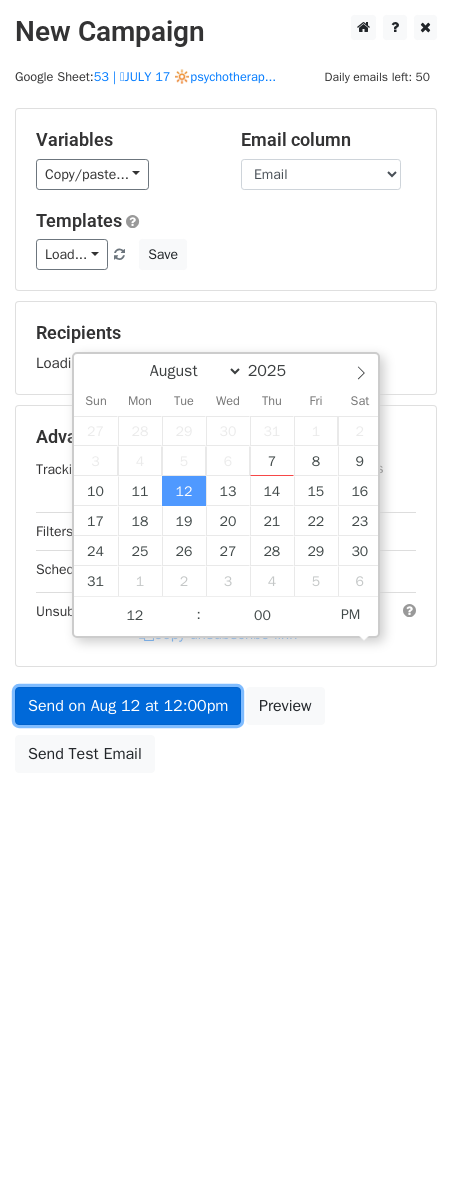 click on "Send on Aug 12 at 12:00pm" at bounding box center [128, 706] 